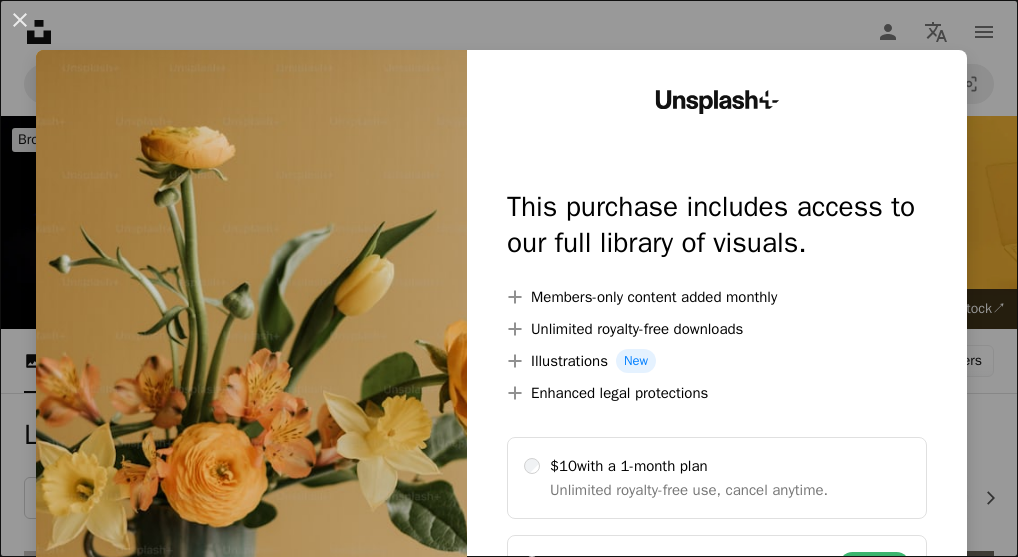 scroll, scrollTop: 920, scrollLeft: 0, axis: vertical 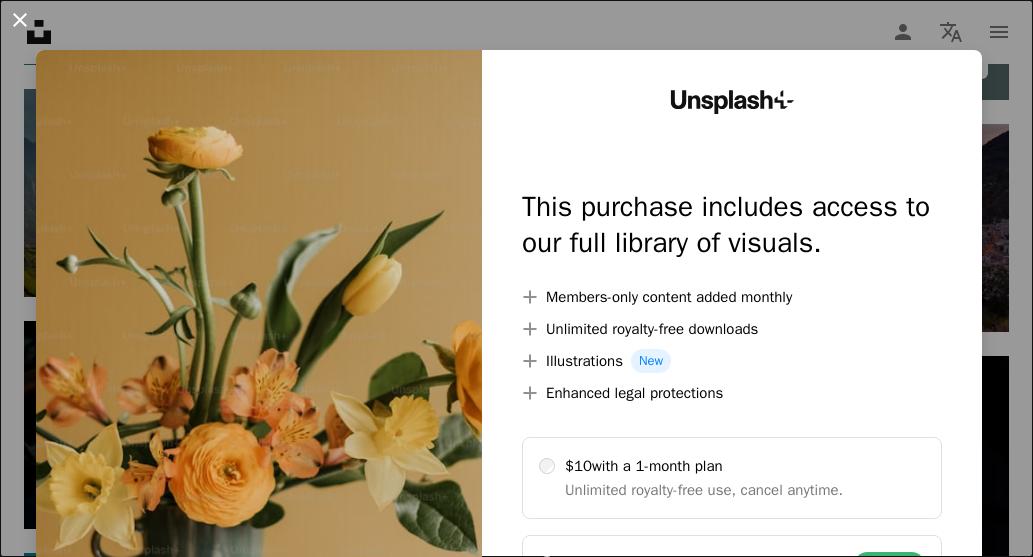 click on "An X shape" at bounding box center [20, 20] 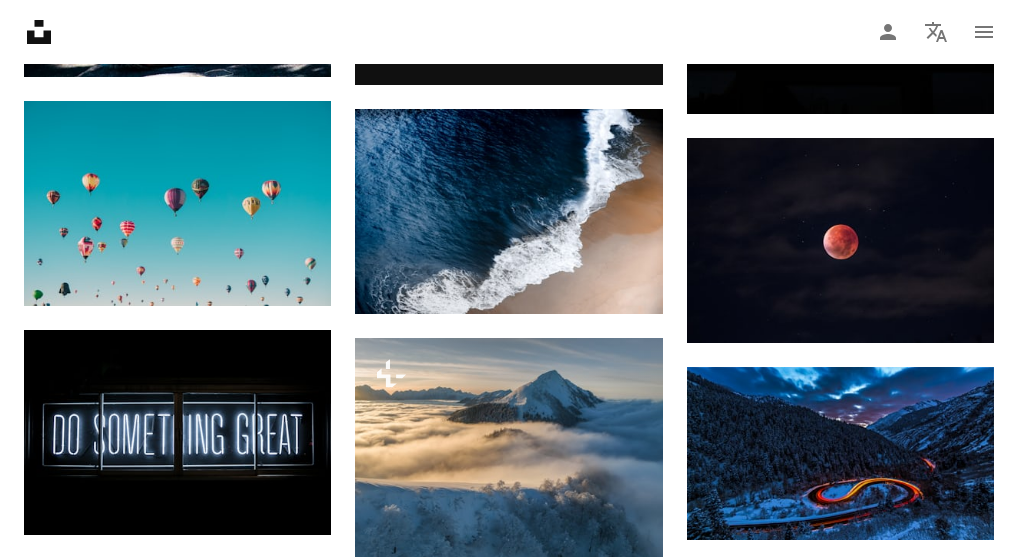 scroll, scrollTop: 1360, scrollLeft: 0, axis: vertical 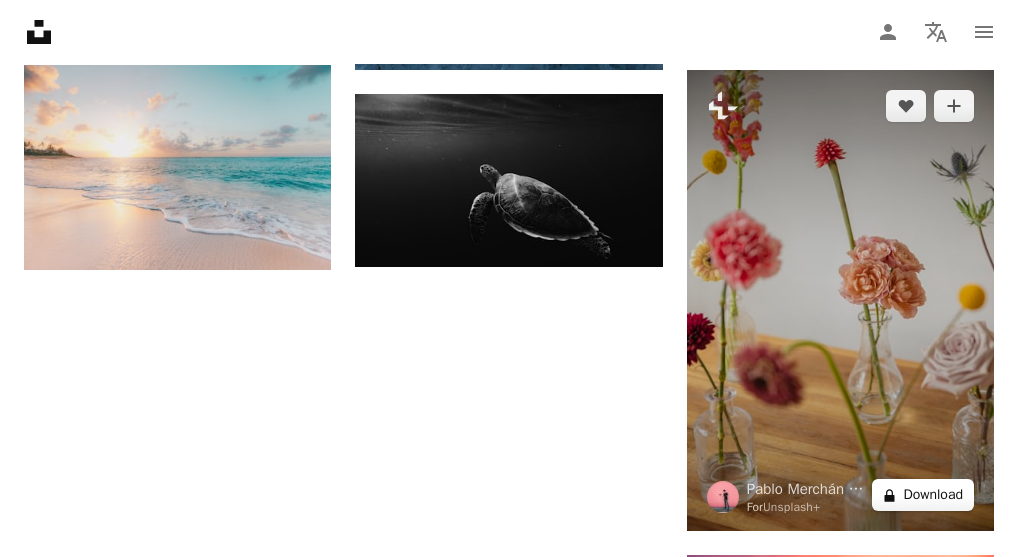 click on "A lock   Download" at bounding box center (923, 495) 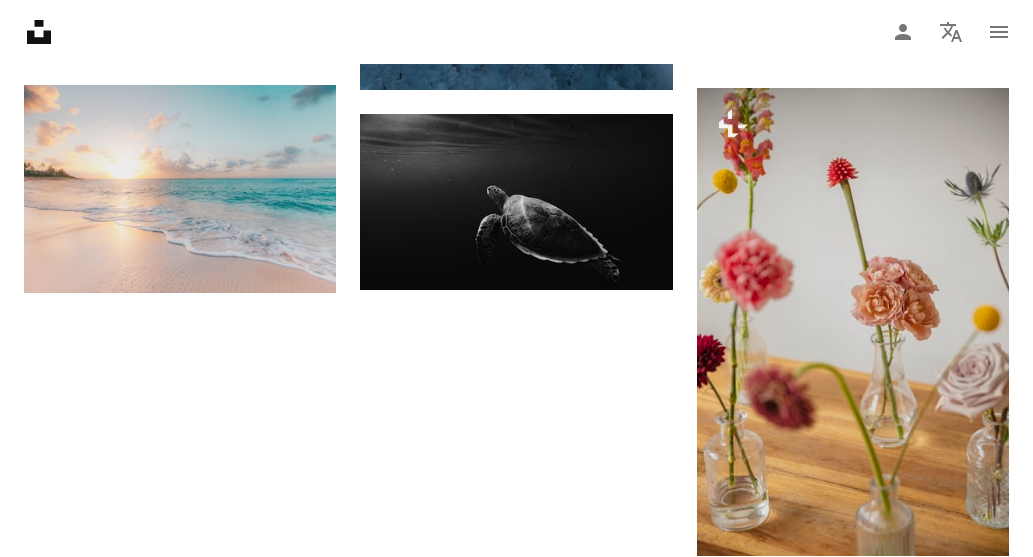 click on "An X shape" at bounding box center (20, 20) 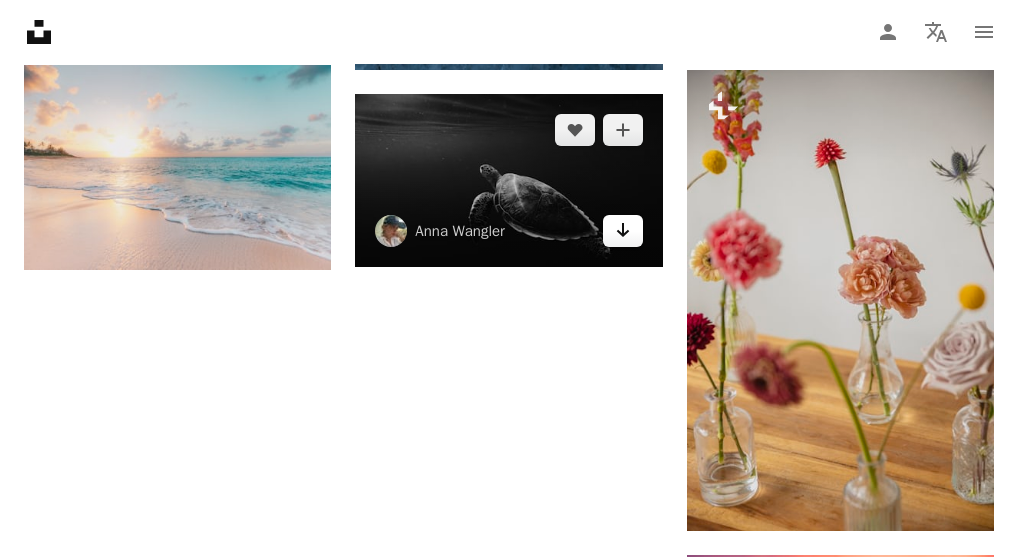click 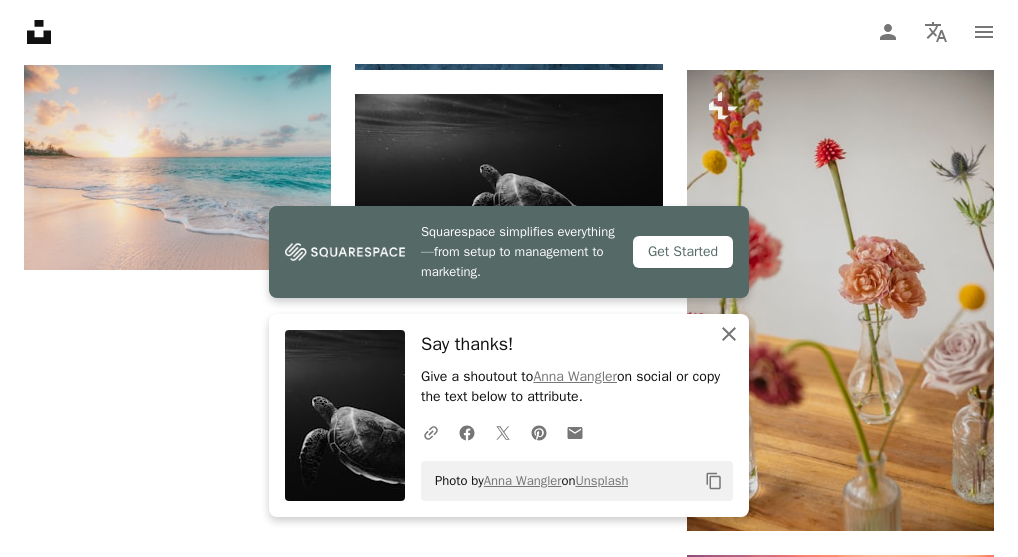 click on "An X shape" 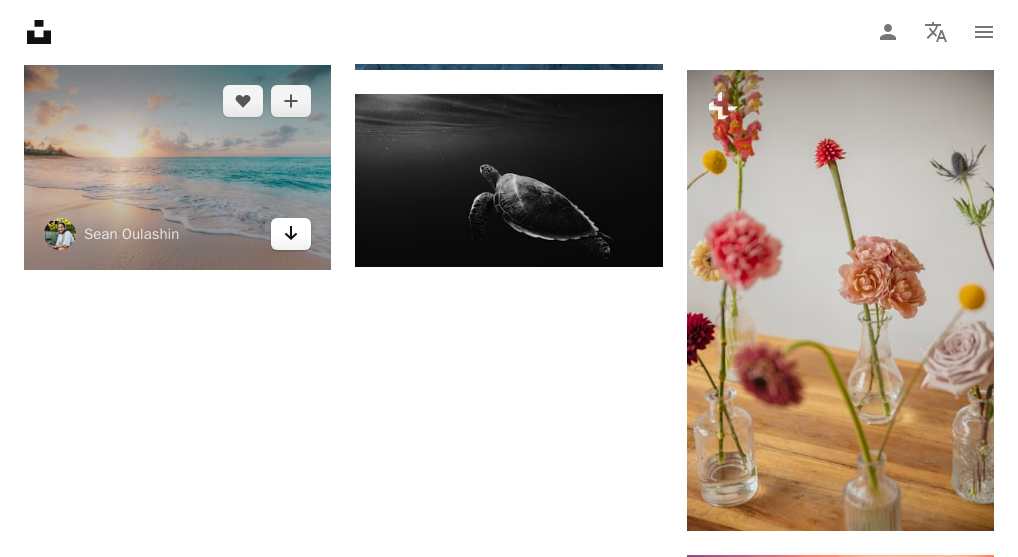 click on "Arrow pointing down" 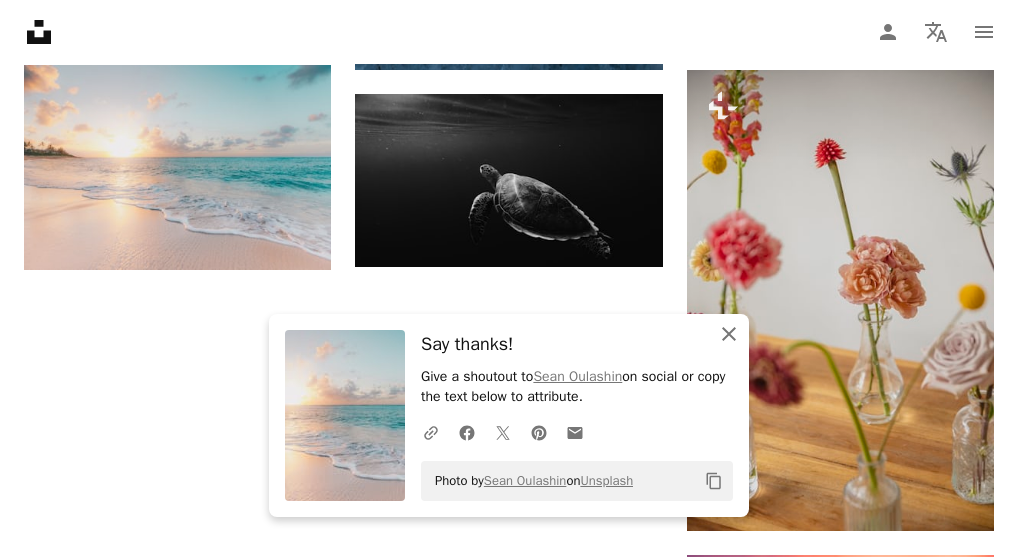 click on "An X shape" 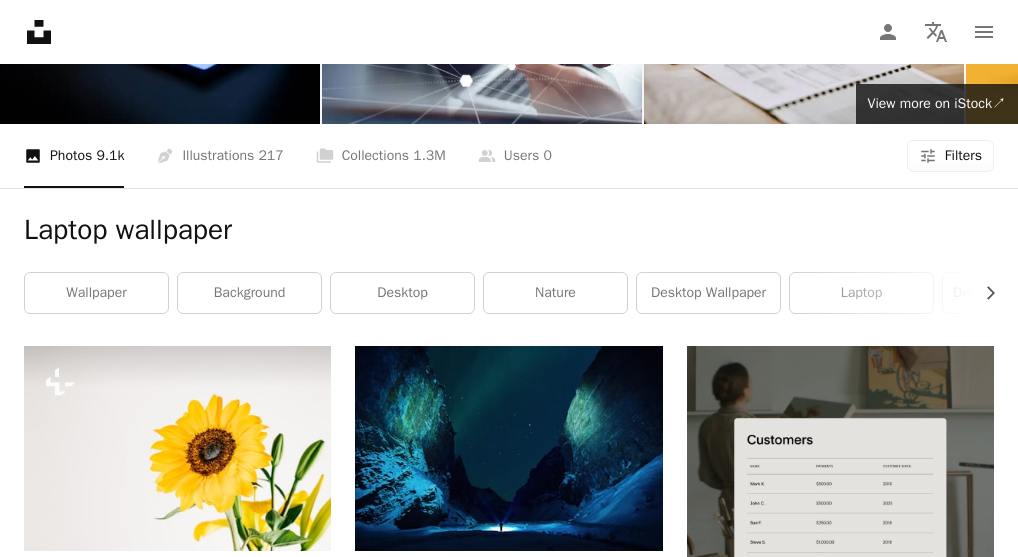 scroll, scrollTop: 187, scrollLeft: 0, axis: vertical 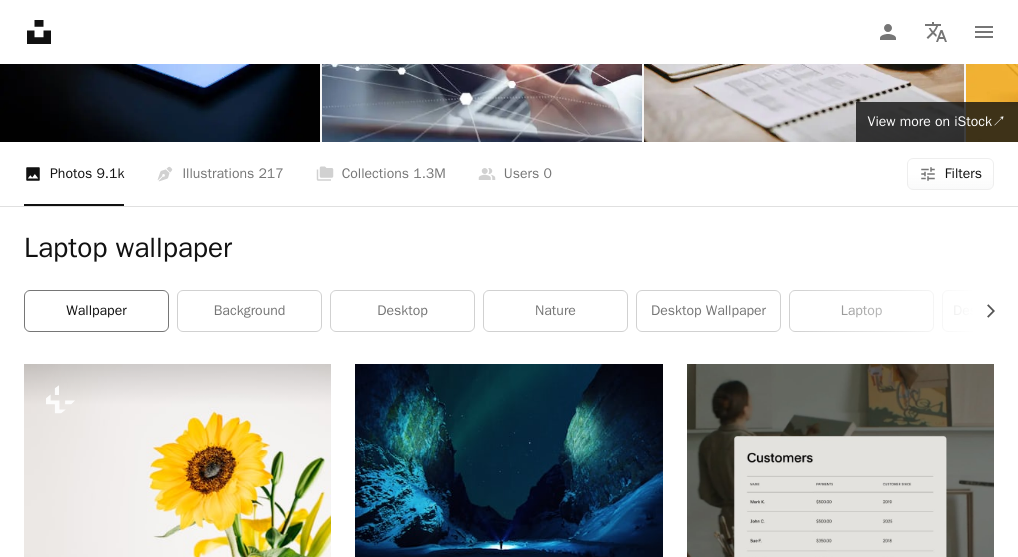 click on "wallpaper" at bounding box center [96, 311] 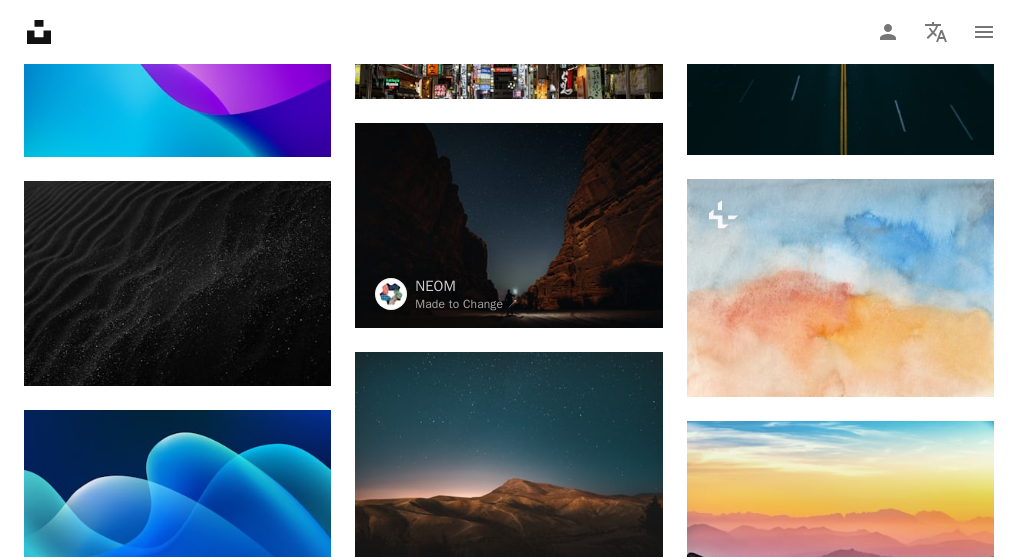 scroll, scrollTop: 1587, scrollLeft: 0, axis: vertical 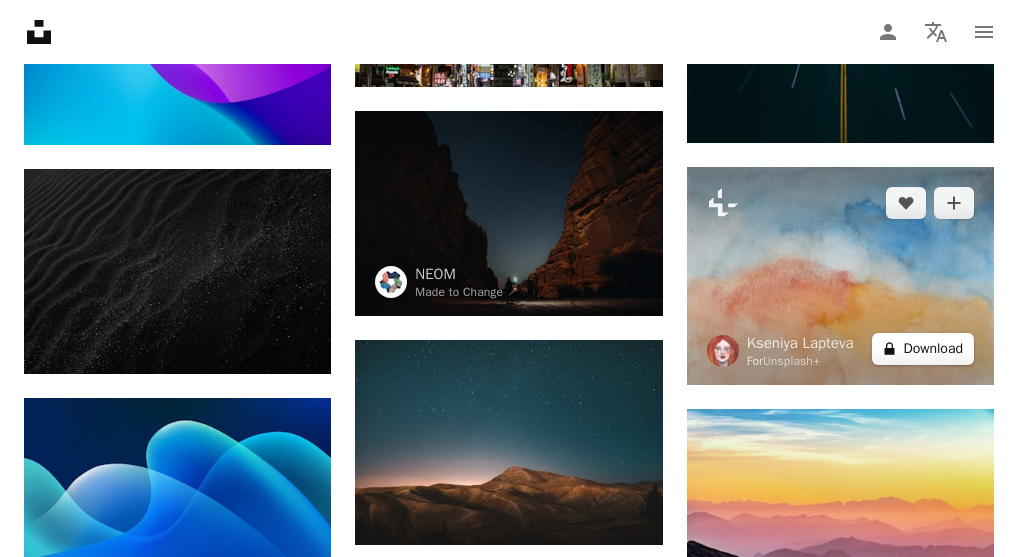click on "A lock   Download" at bounding box center (923, 349) 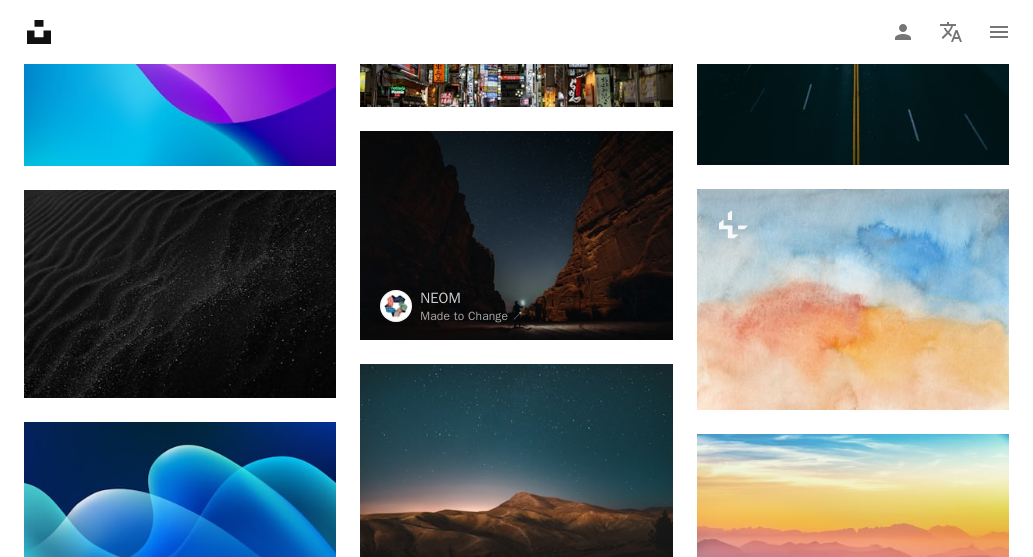 click on "An X shape" at bounding box center (20, 20) 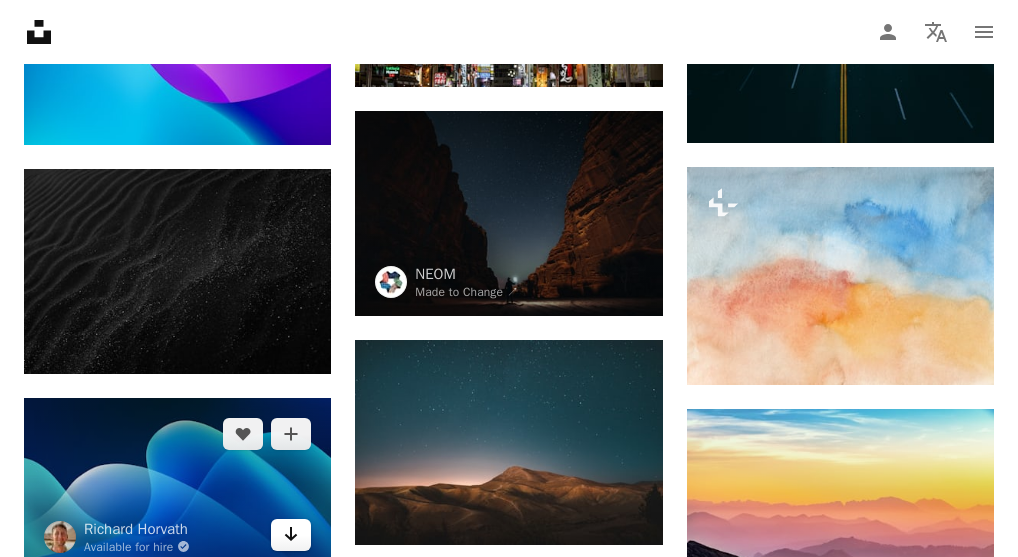 click on "Arrow pointing down" at bounding box center [291, 535] 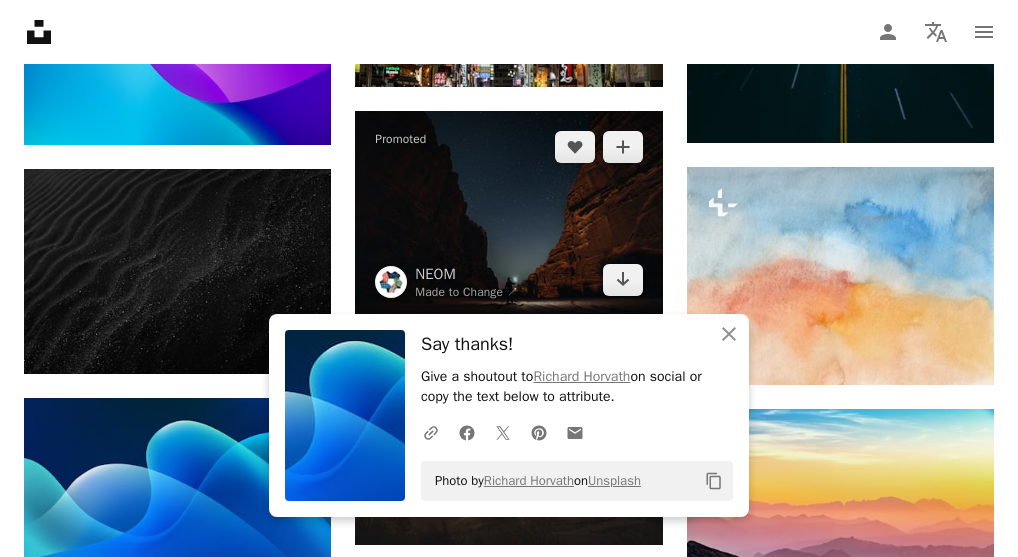 click at bounding box center (508, 213) 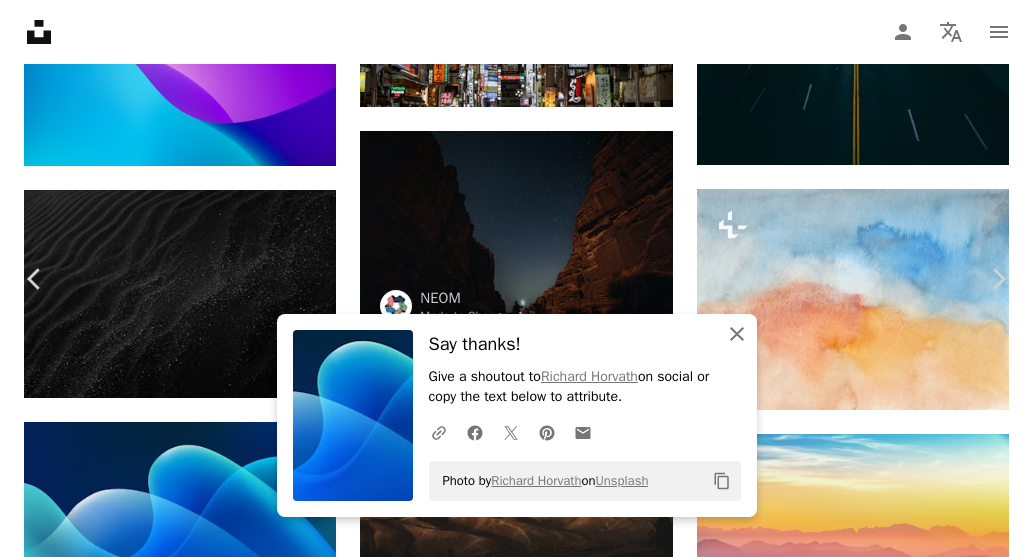 click 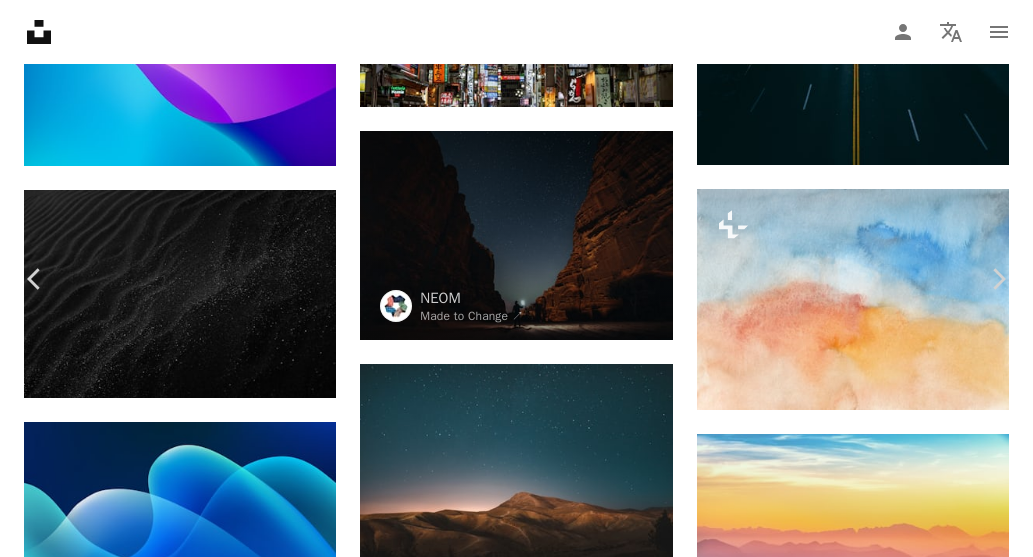 click on "An X shape" at bounding box center (20, 20) 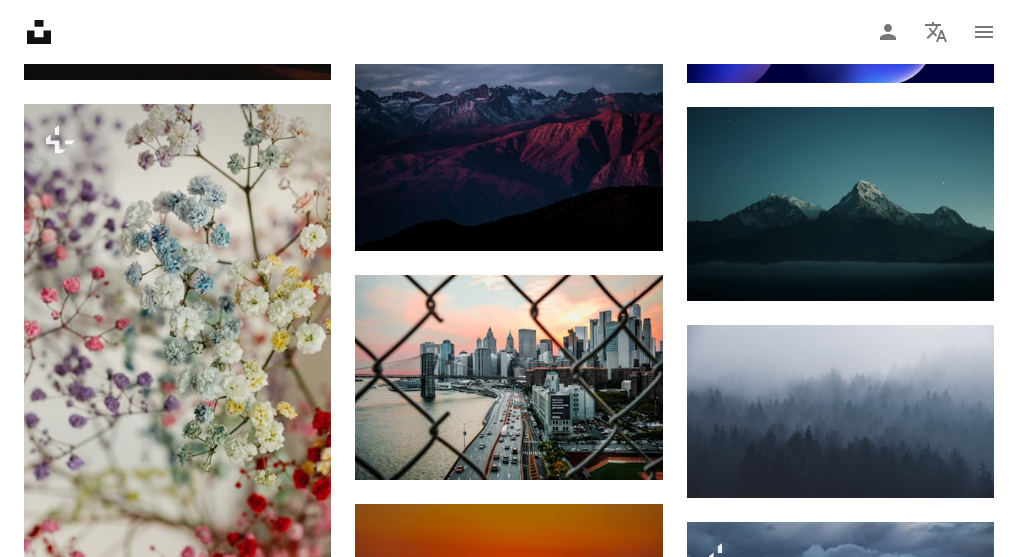 scroll, scrollTop: 2347, scrollLeft: 0, axis: vertical 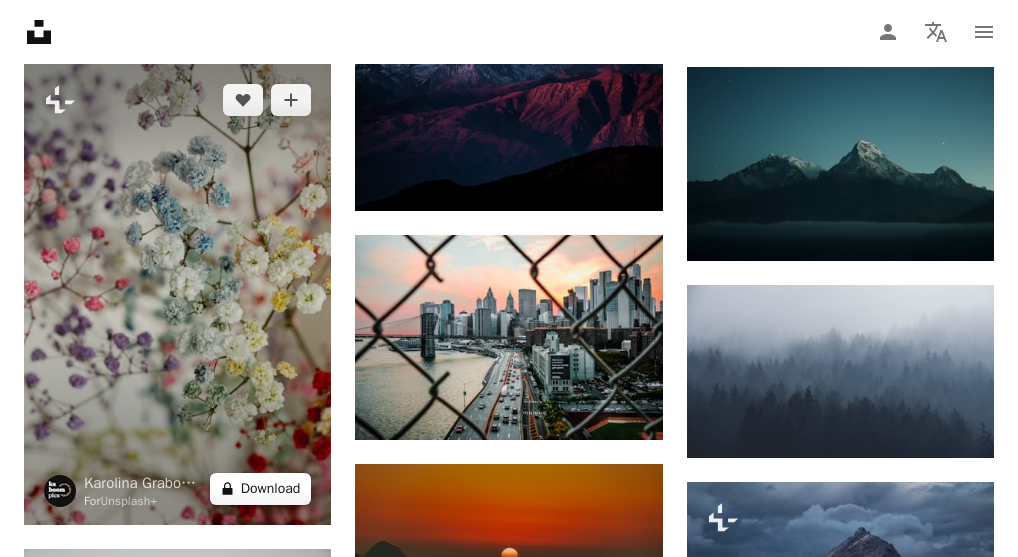 click on "A lock   Download" at bounding box center (261, 489) 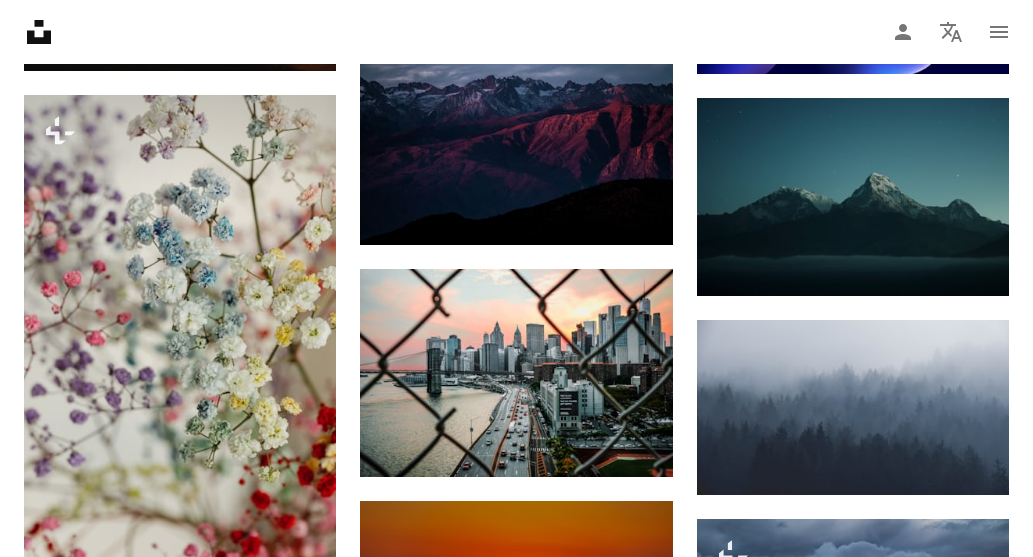 click on "An X shape" at bounding box center (20, 20) 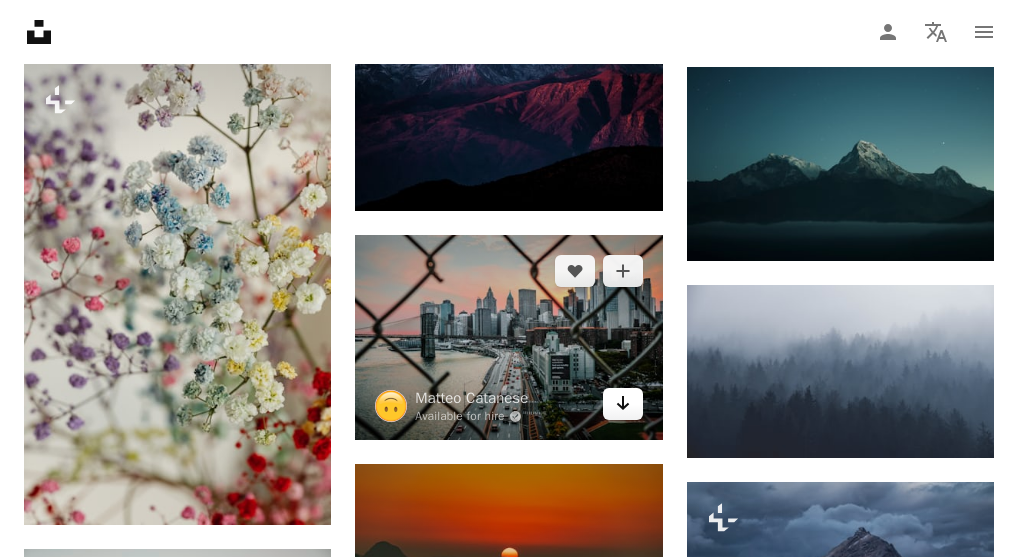 click 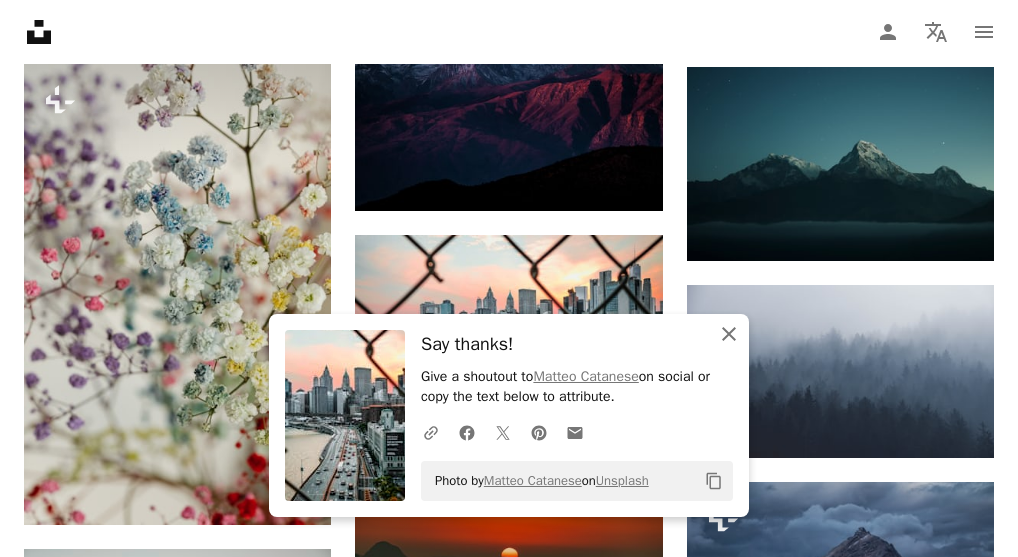 click 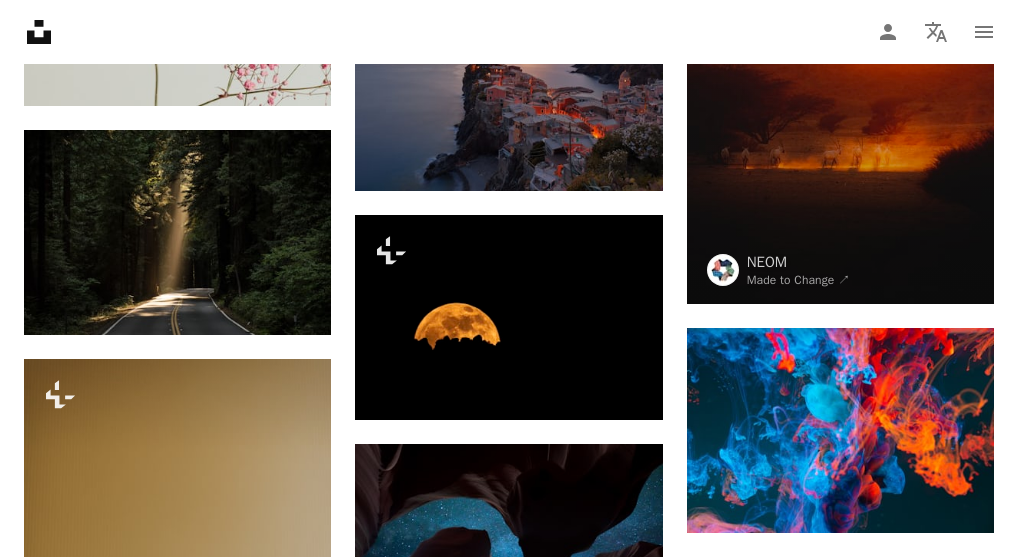 scroll, scrollTop: 4279, scrollLeft: 0, axis: vertical 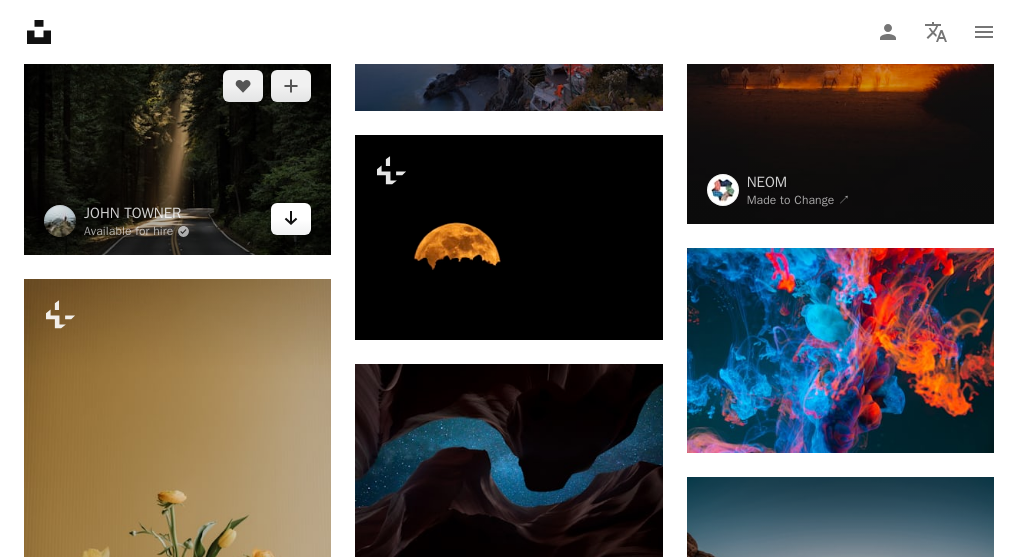 click 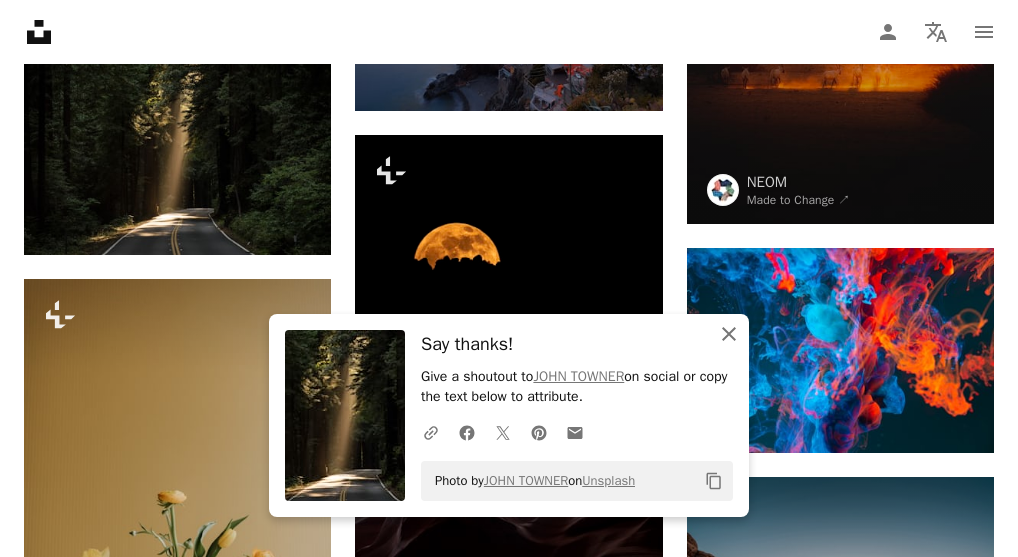 click on "An X shape" 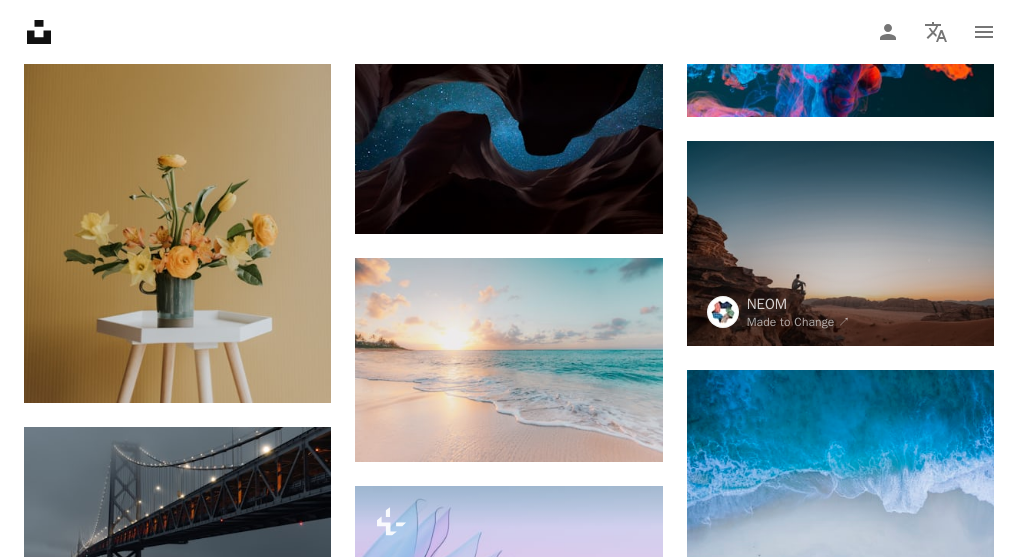 scroll, scrollTop: 4639, scrollLeft: 0, axis: vertical 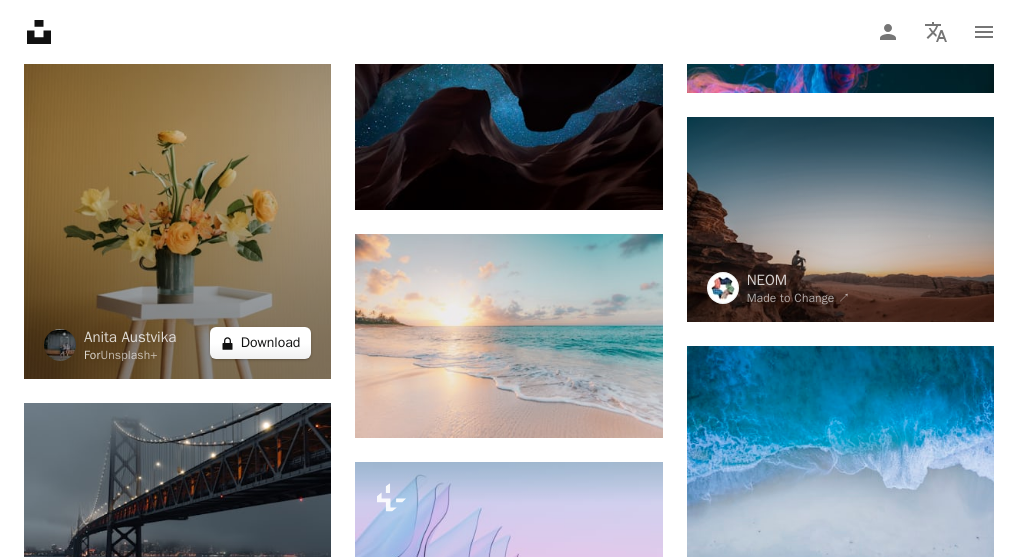 click on "A lock   Download" at bounding box center (261, 343) 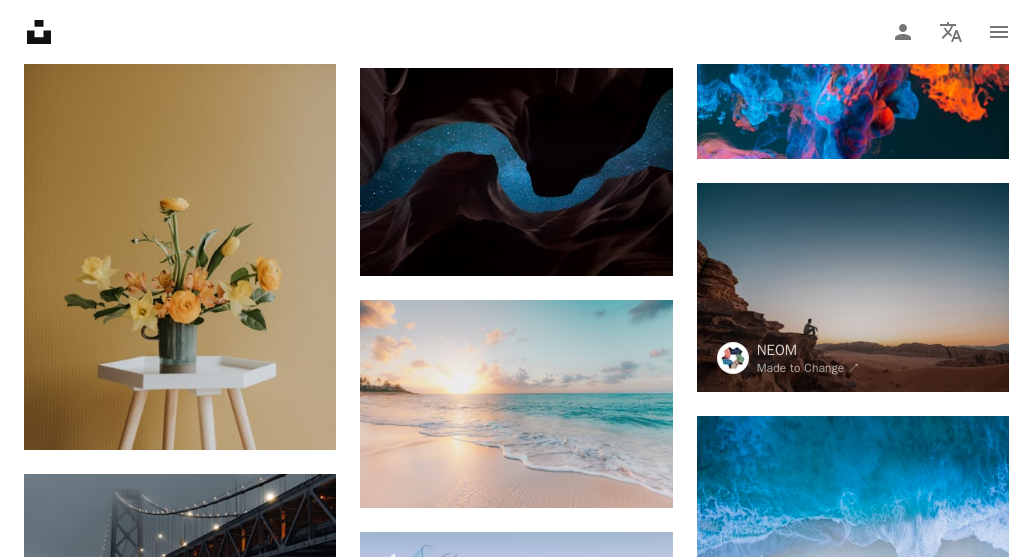 click on "An X shape" at bounding box center (20, 20) 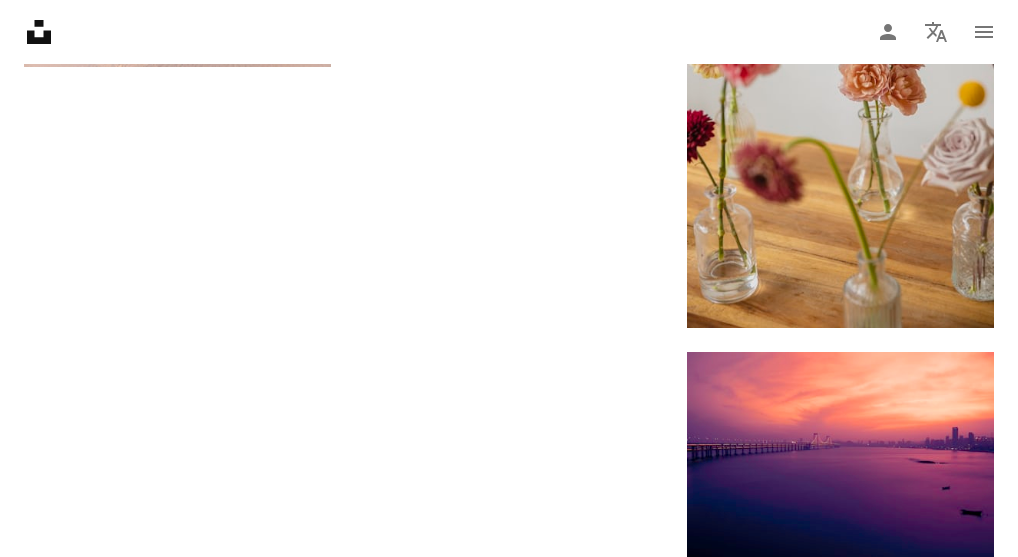 scroll, scrollTop: 187, scrollLeft: 0, axis: vertical 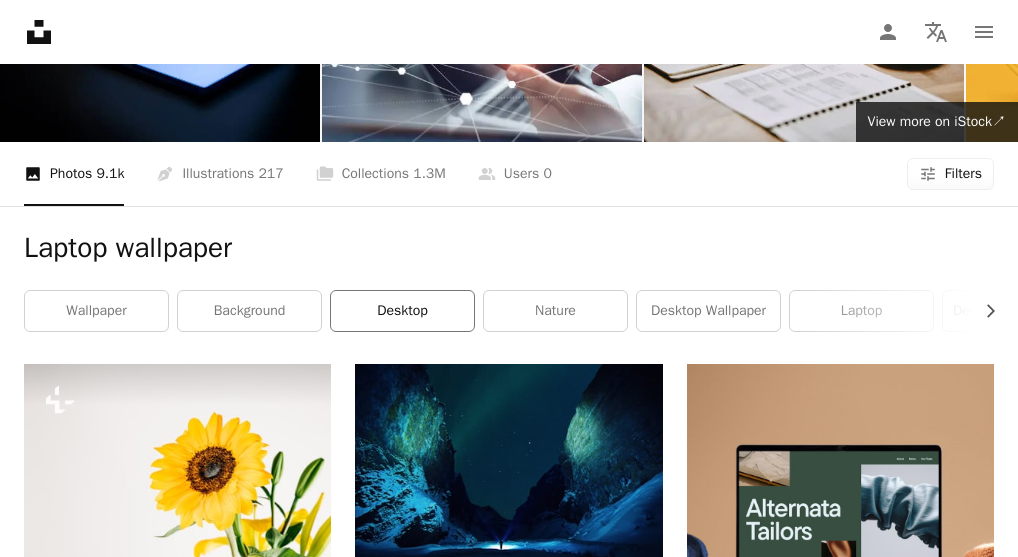 click on "desktop" at bounding box center [402, 311] 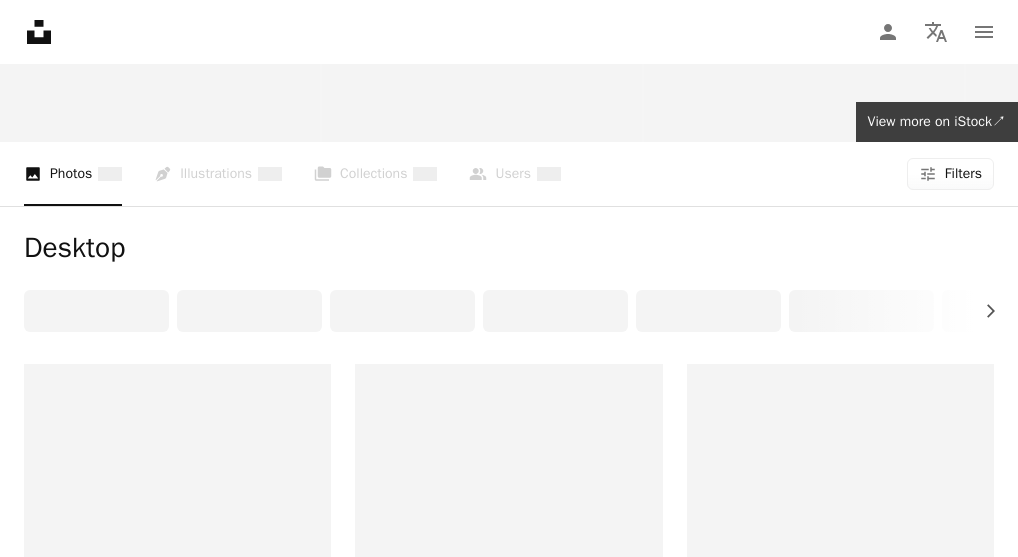 scroll, scrollTop: 0, scrollLeft: 0, axis: both 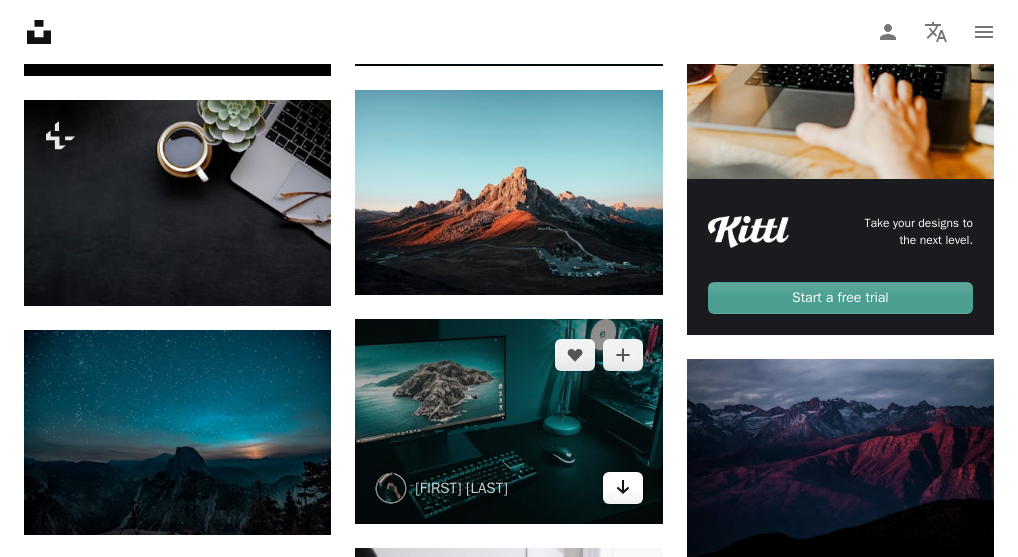 click on "Arrow pointing down" 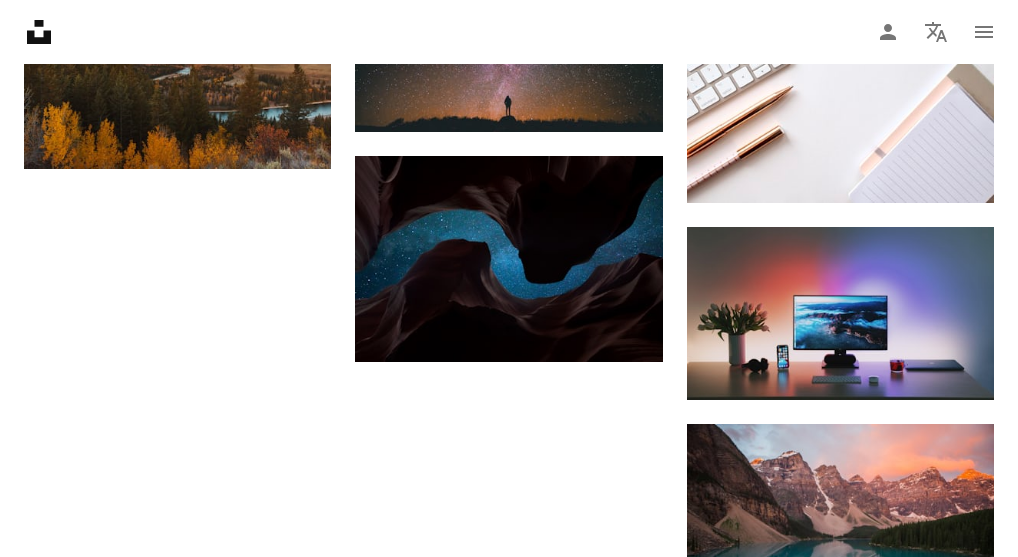 scroll, scrollTop: 1773, scrollLeft: 0, axis: vertical 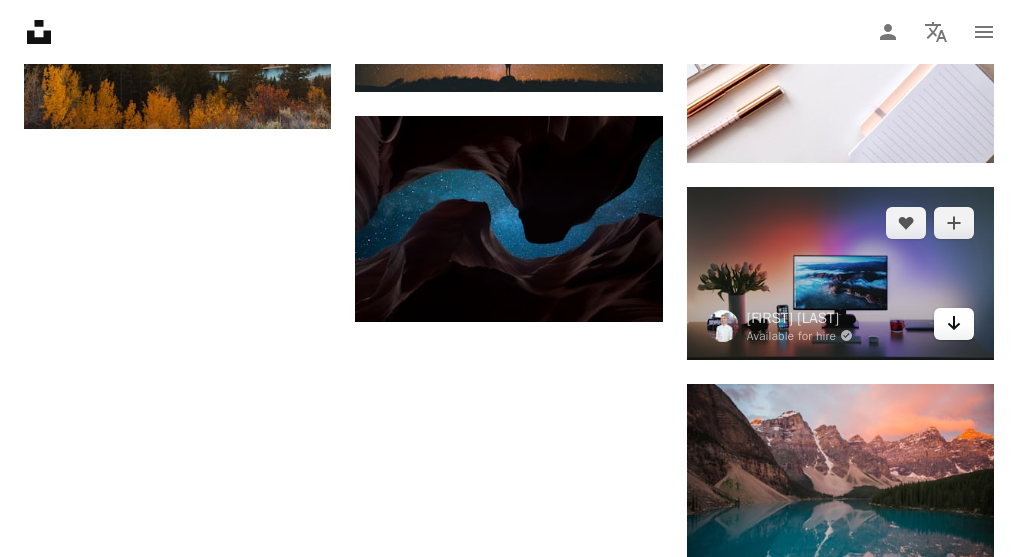 click on "Arrow pointing down" at bounding box center [954, 324] 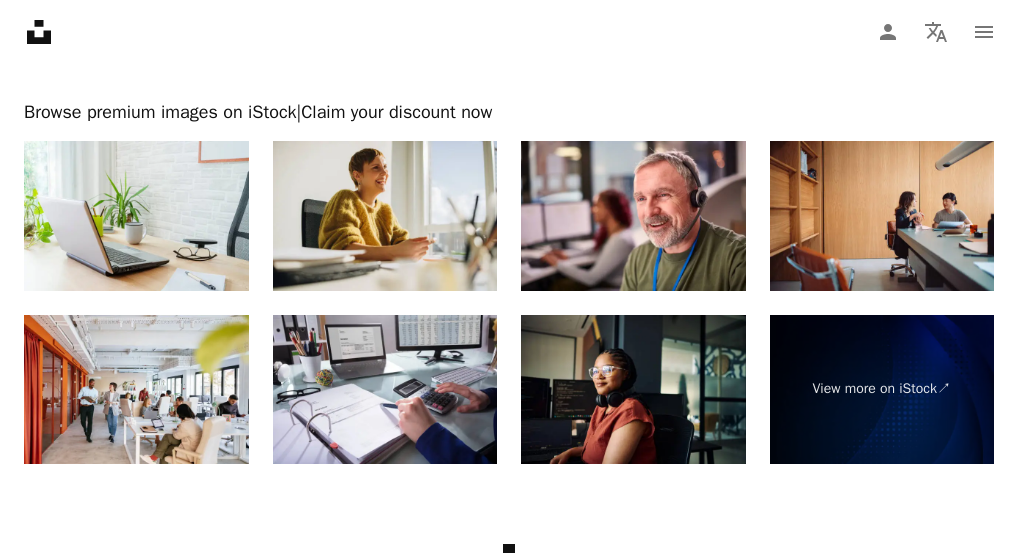 scroll, scrollTop: 2746, scrollLeft: 0, axis: vertical 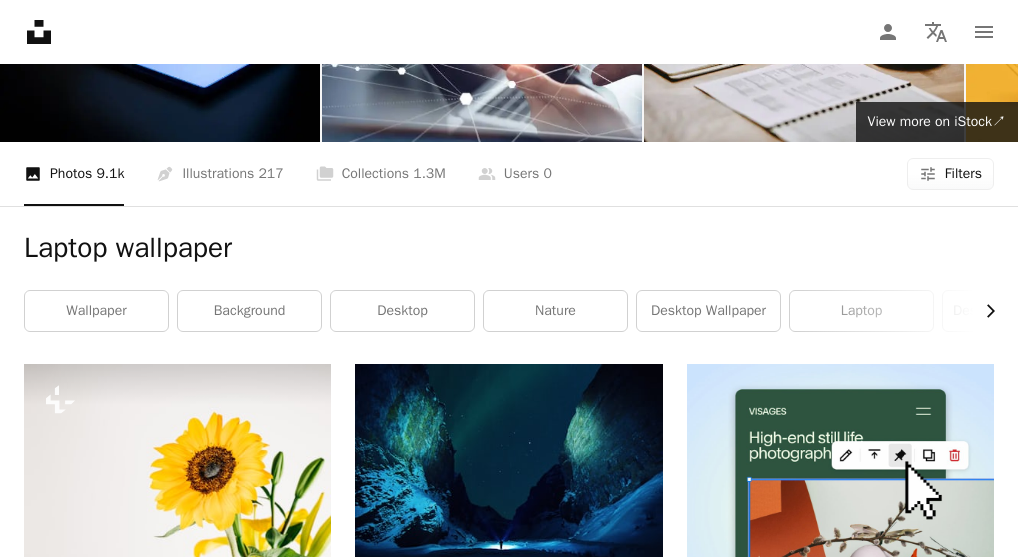 click on "Chevron right" 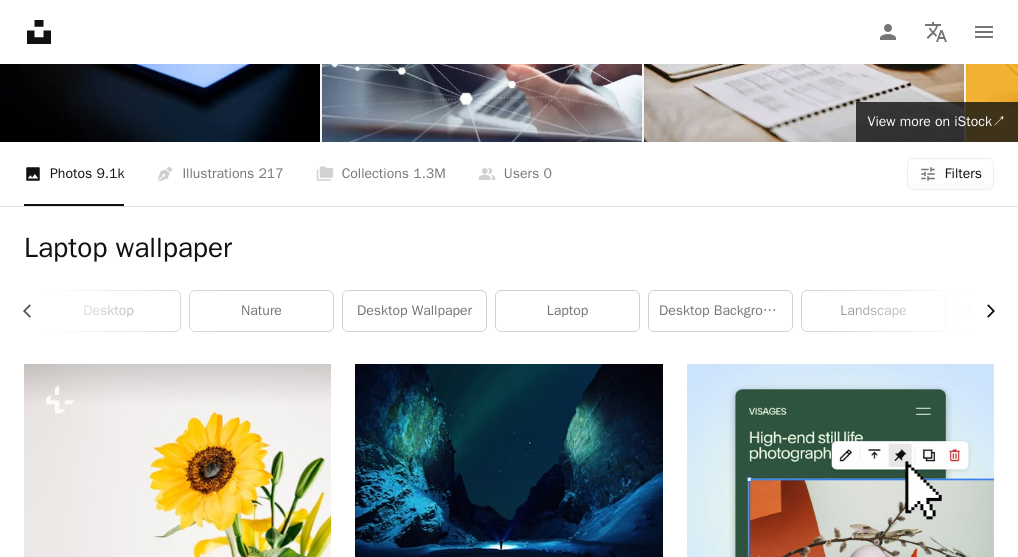scroll, scrollTop: 0, scrollLeft: 300, axis: horizontal 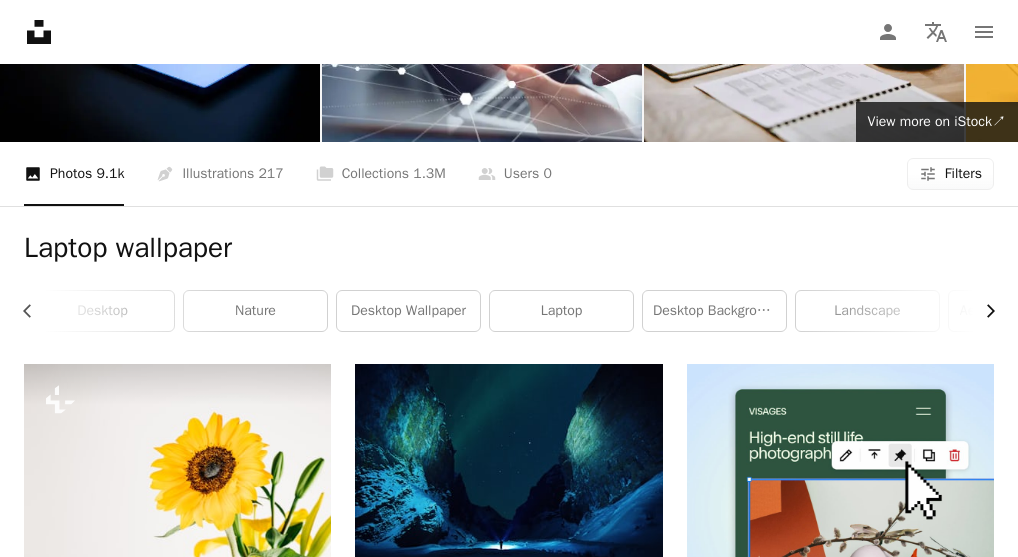 click on "Chevron right" 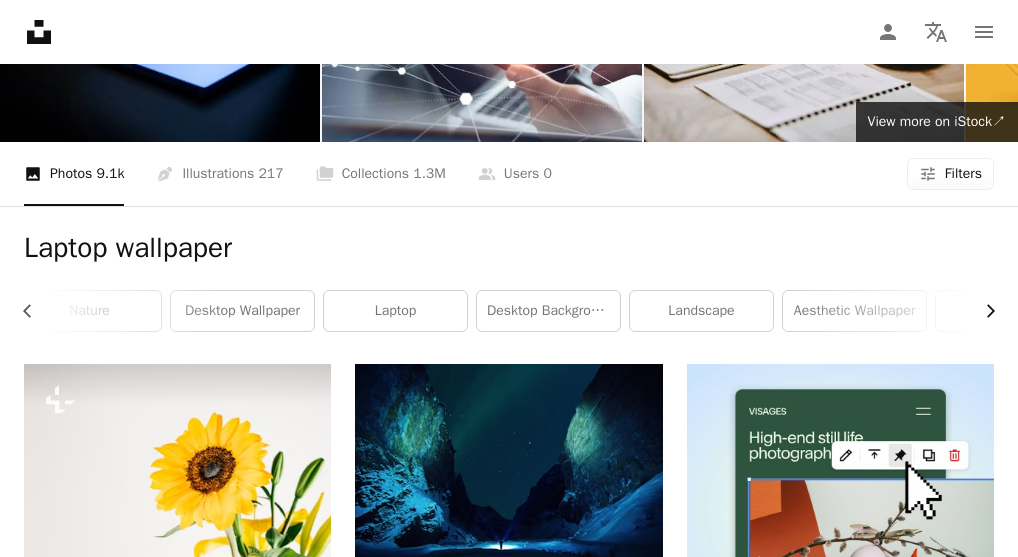 scroll, scrollTop: 0, scrollLeft: 600, axis: horizontal 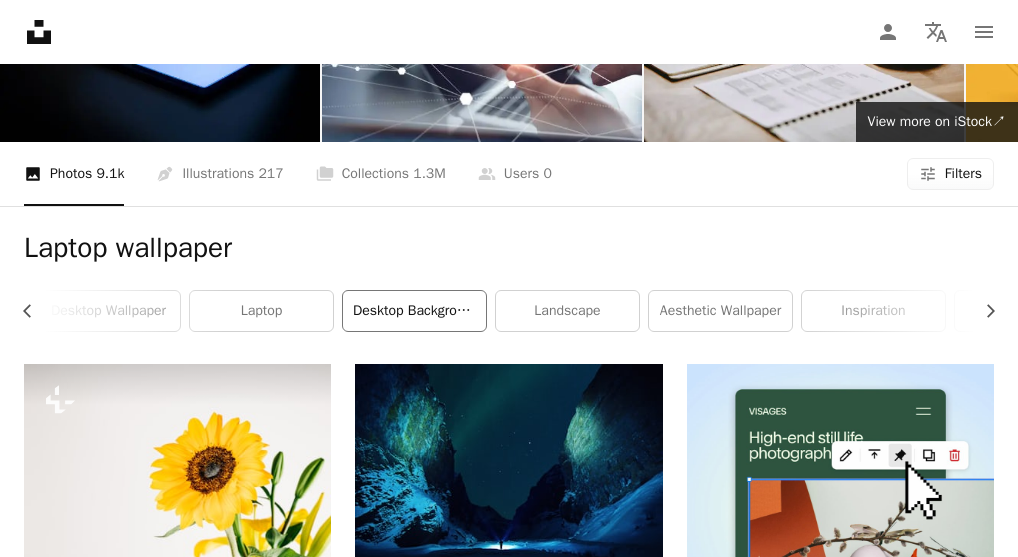 click on "desktop background" at bounding box center [414, 311] 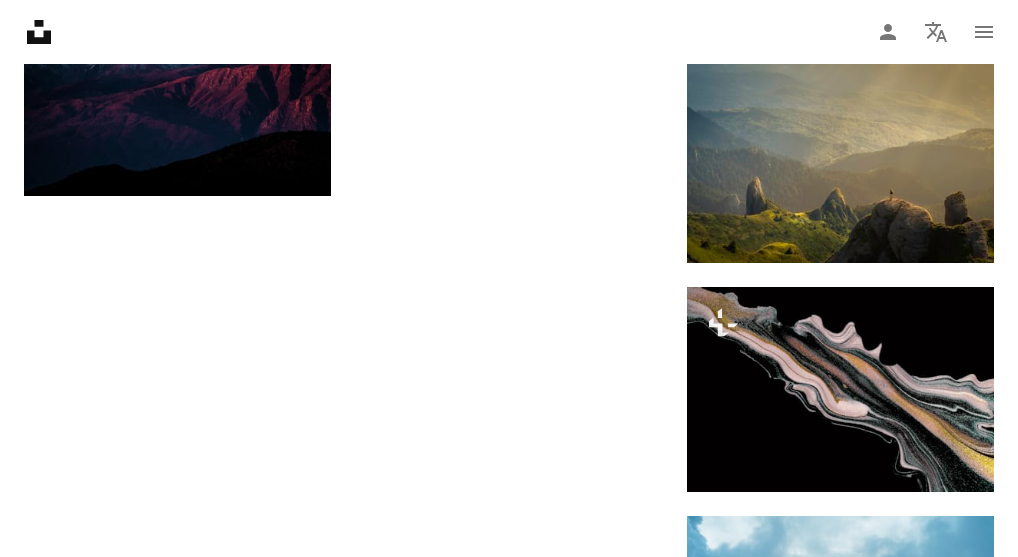 scroll, scrollTop: 1930, scrollLeft: 0, axis: vertical 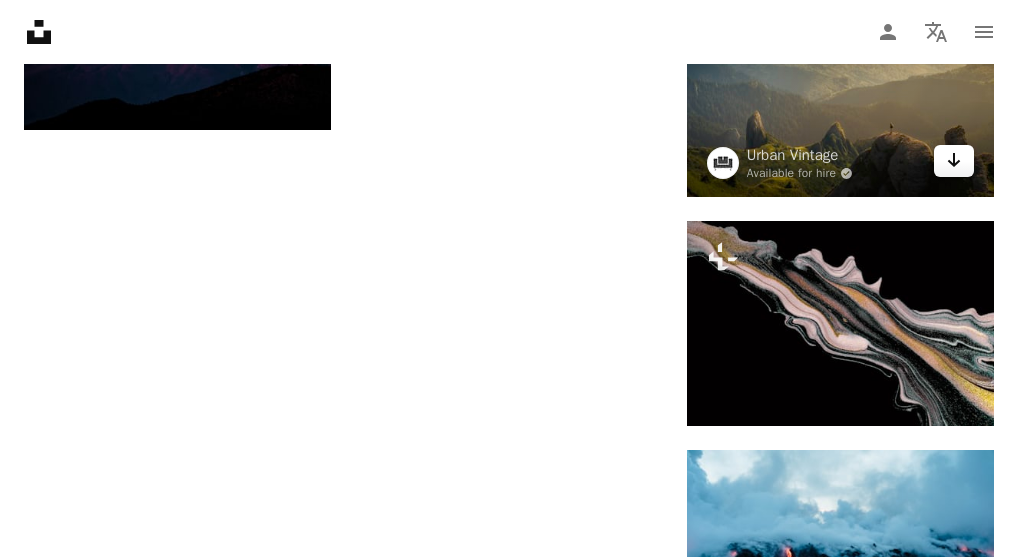 click on "Arrow pointing down" 